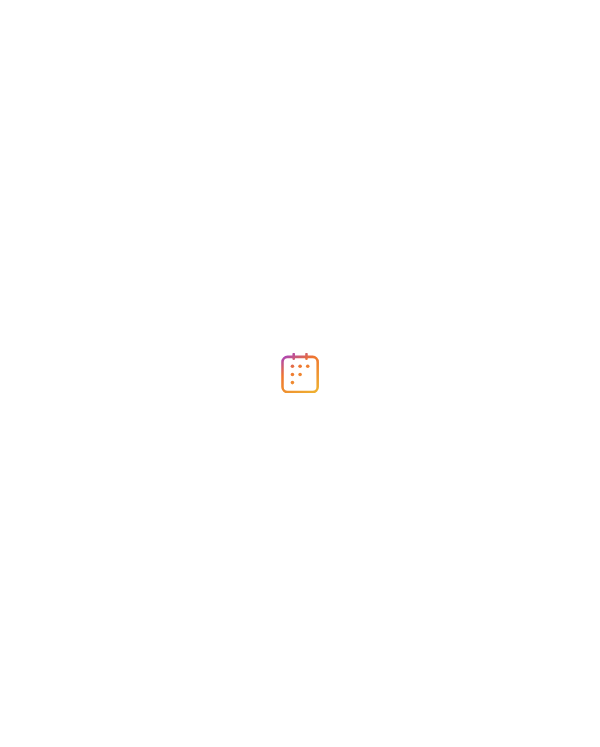 scroll, scrollTop: 0, scrollLeft: 0, axis: both 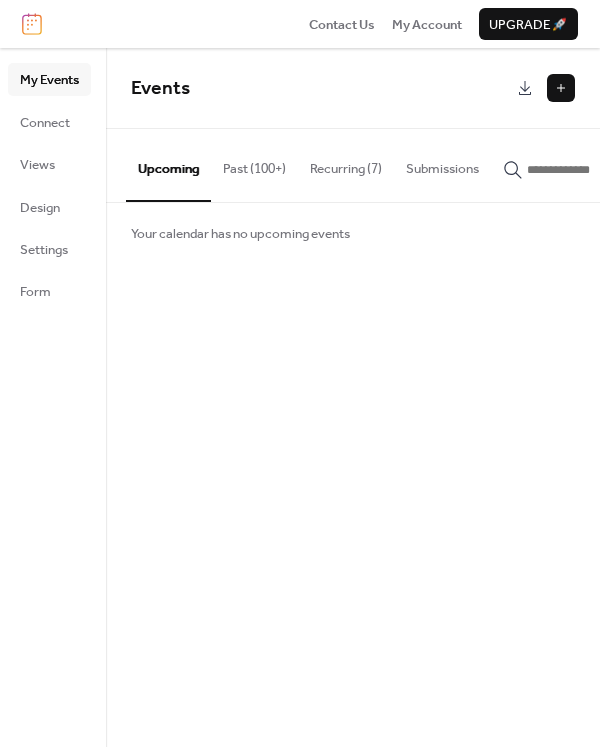click on "Past (100+)" at bounding box center (254, 164) 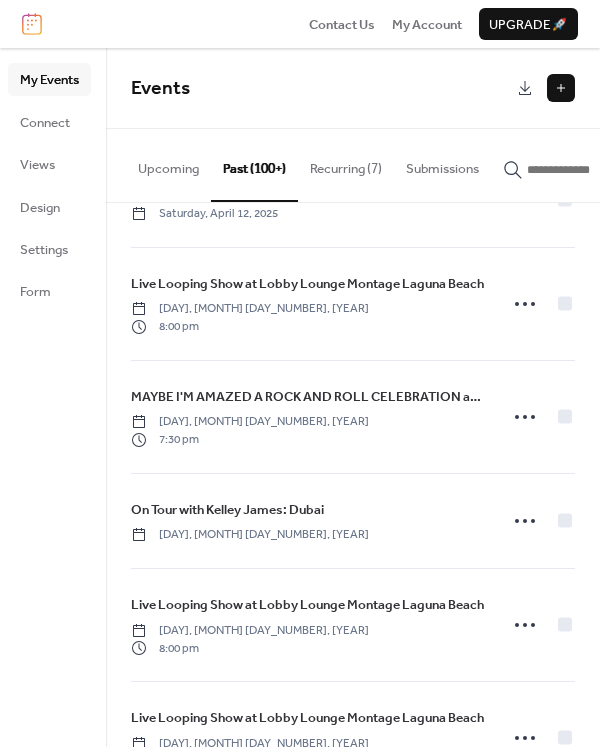 scroll, scrollTop: 423, scrollLeft: 0, axis: vertical 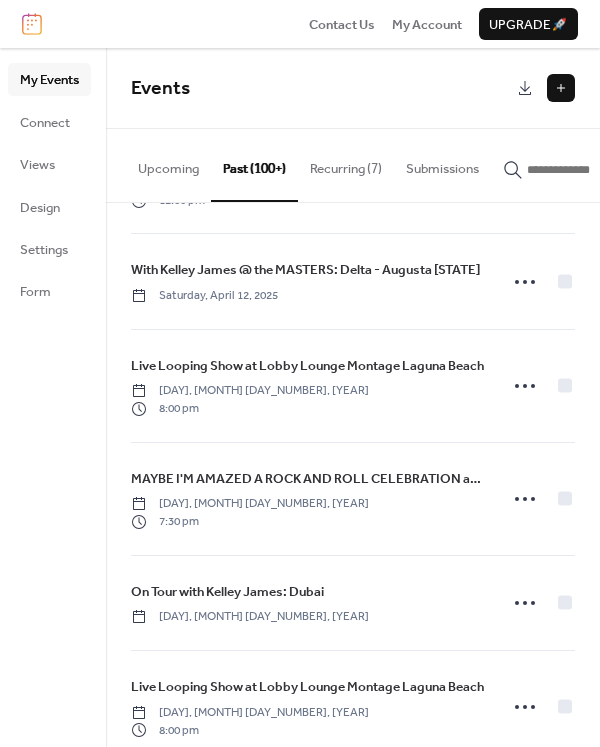 click on "My Events" at bounding box center (49, 80) 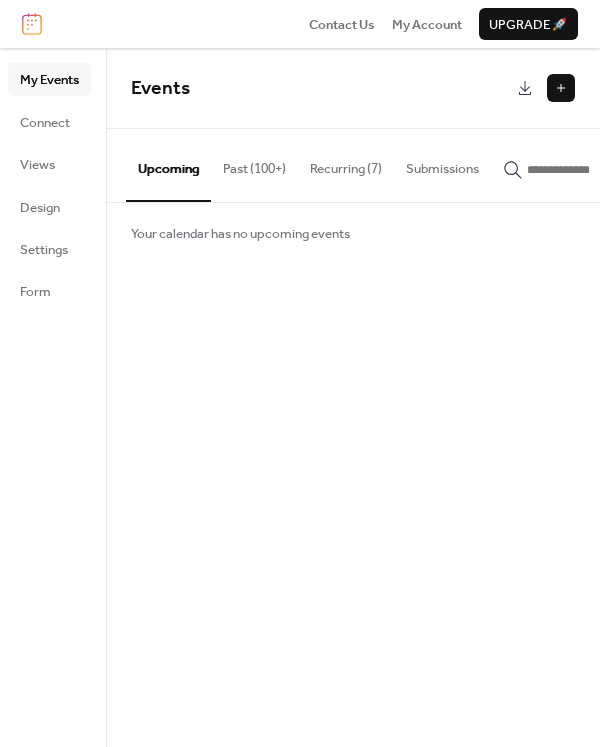 click at bounding box center (561, 88) 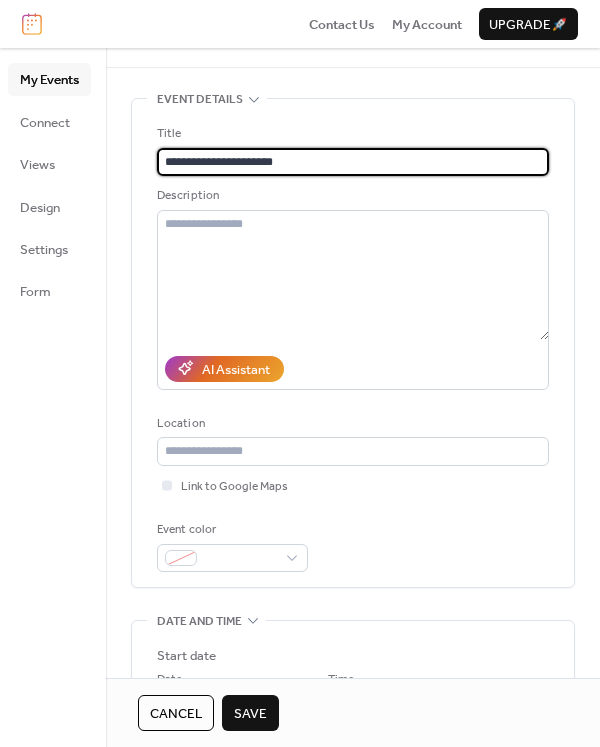 scroll, scrollTop: 75, scrollLeft: 0, axis: vertical 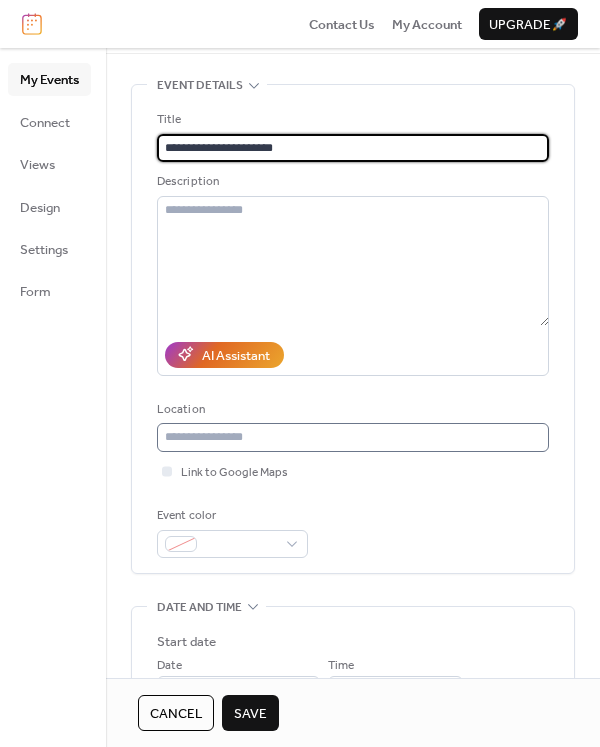 type on "**********" 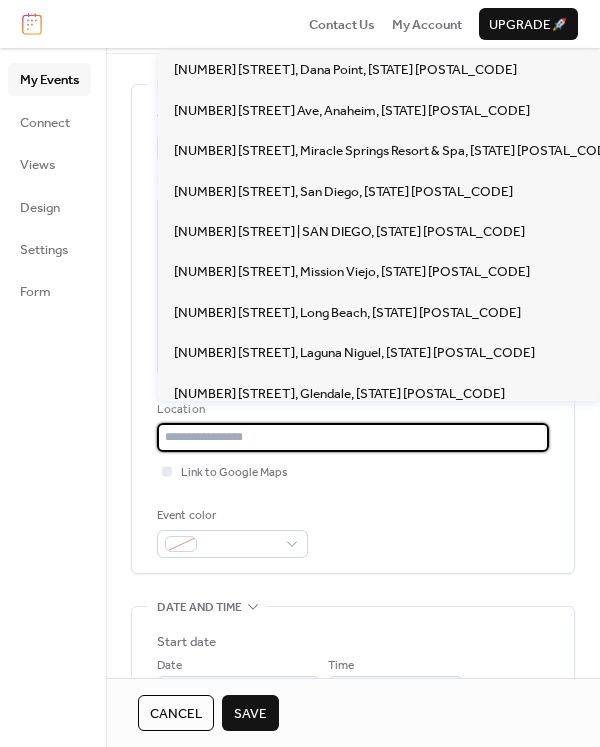 click at bounding box center (353, 437) 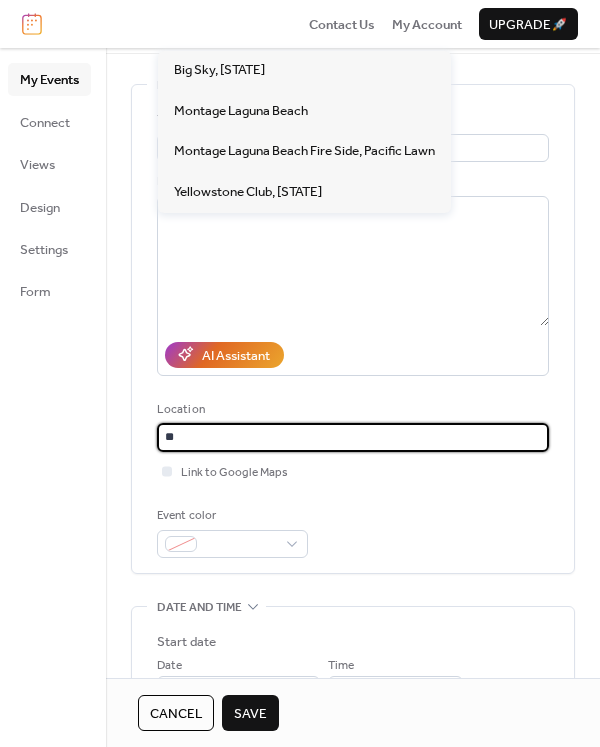 type on "*" 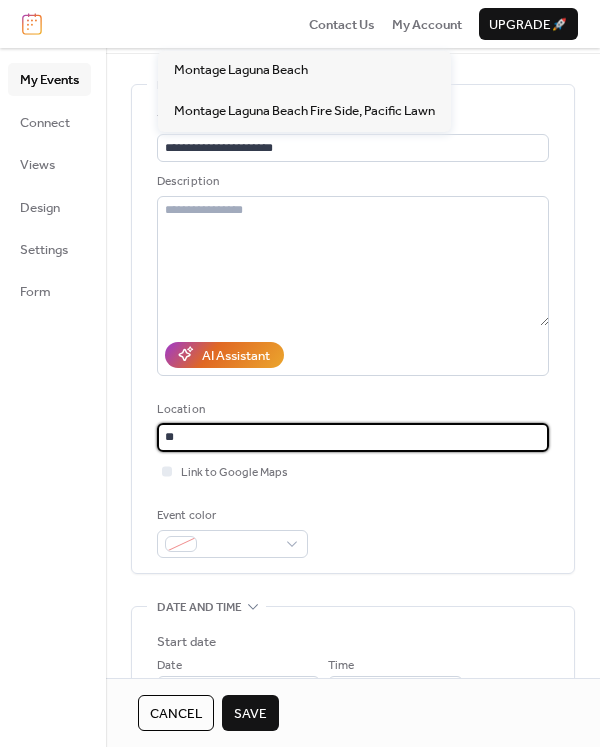 type on "*" 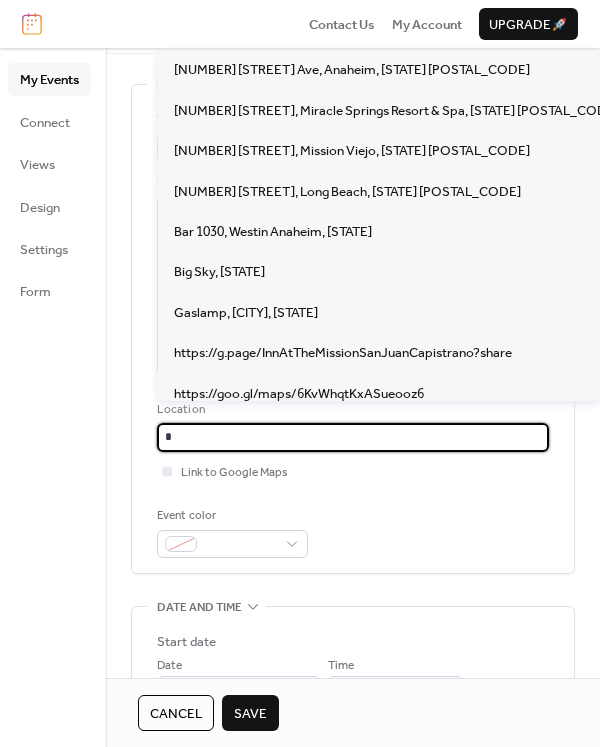 type 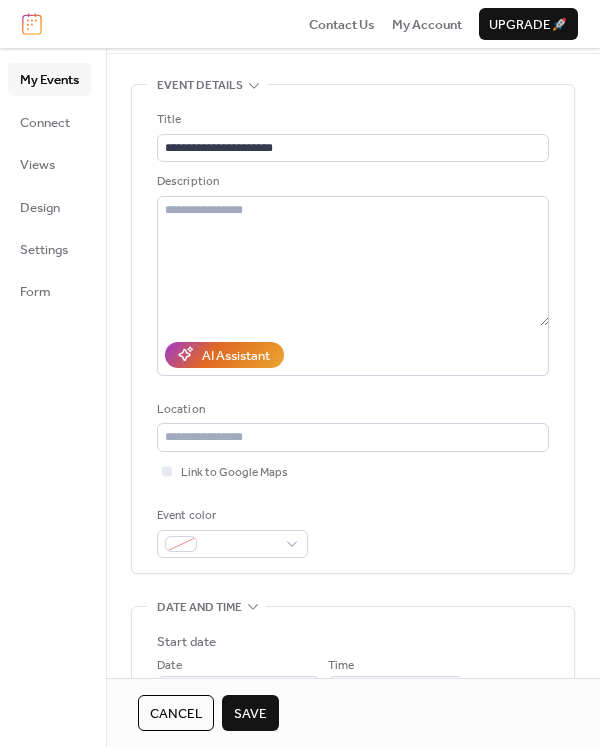 click on "Event color" at bounding box center [353, 532] 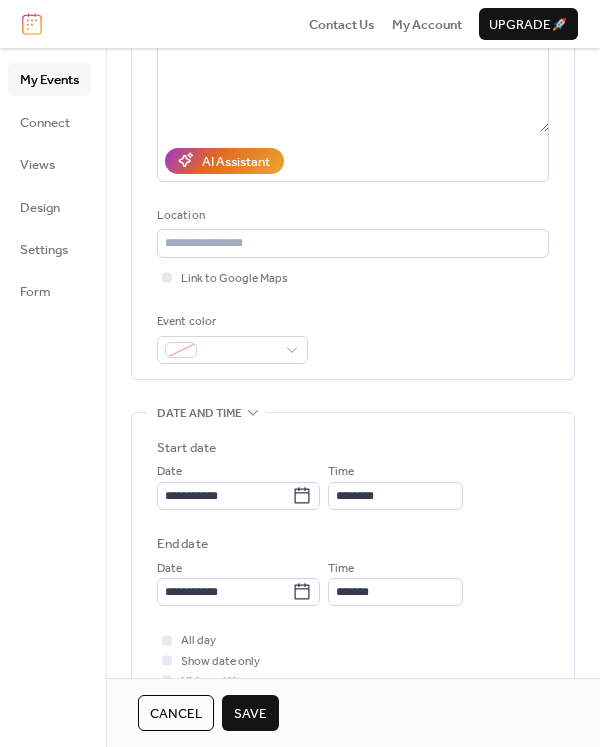 scroll, scrollTop: 290, scrollLeft: 0, axis: vertical 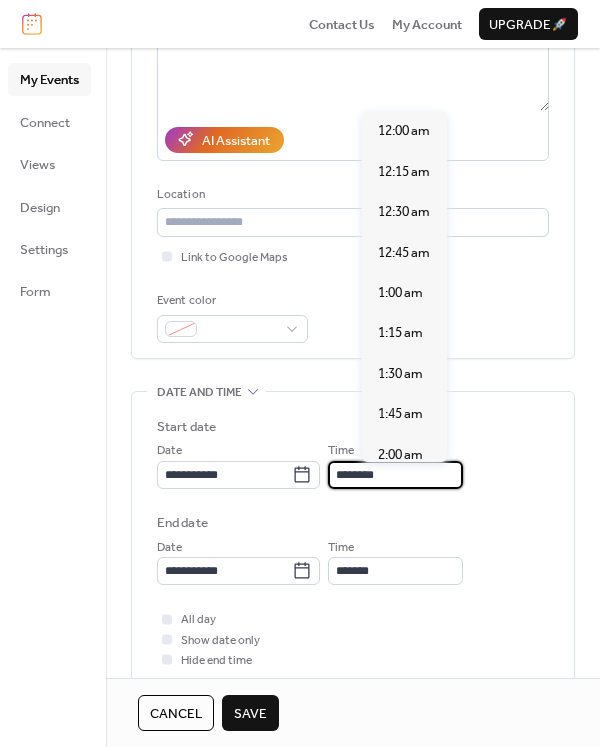 click on "********" at bounding box center [395, 475] 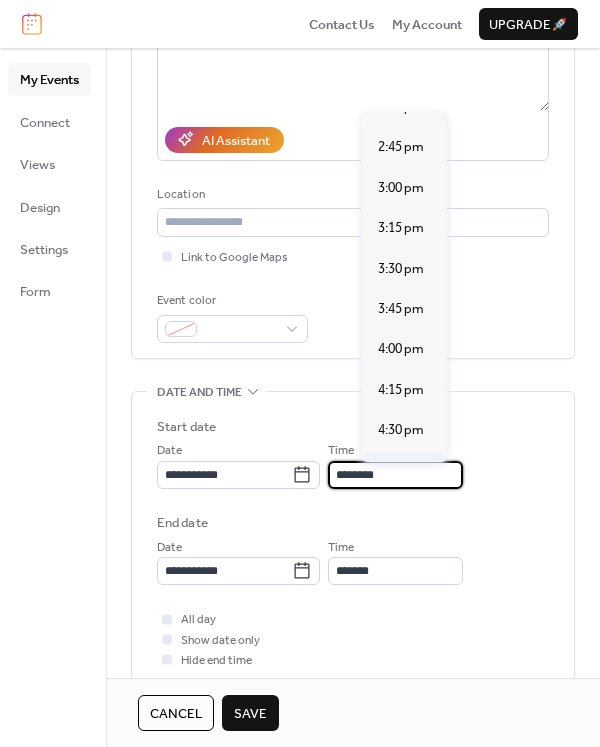scroll, scrollTop: 2421, scrollLeft: 0, axis: vertical 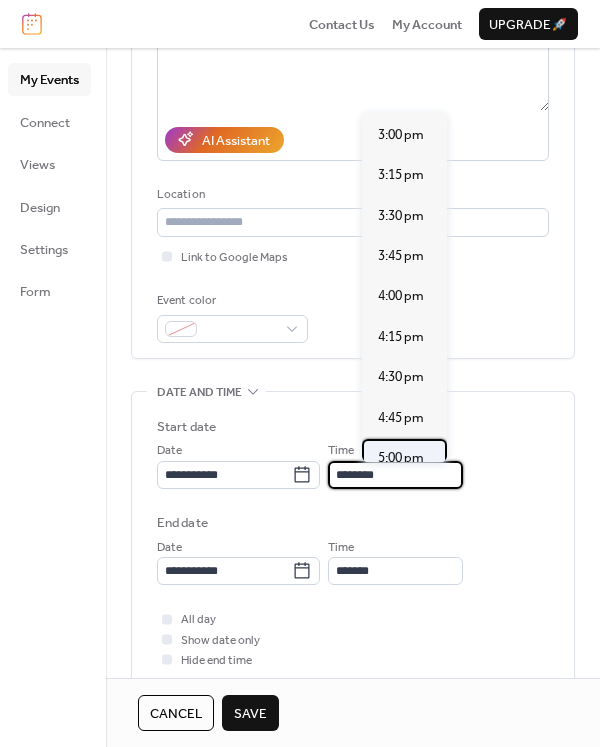 click on "5:00 pm" at bounding box center (401, 458) 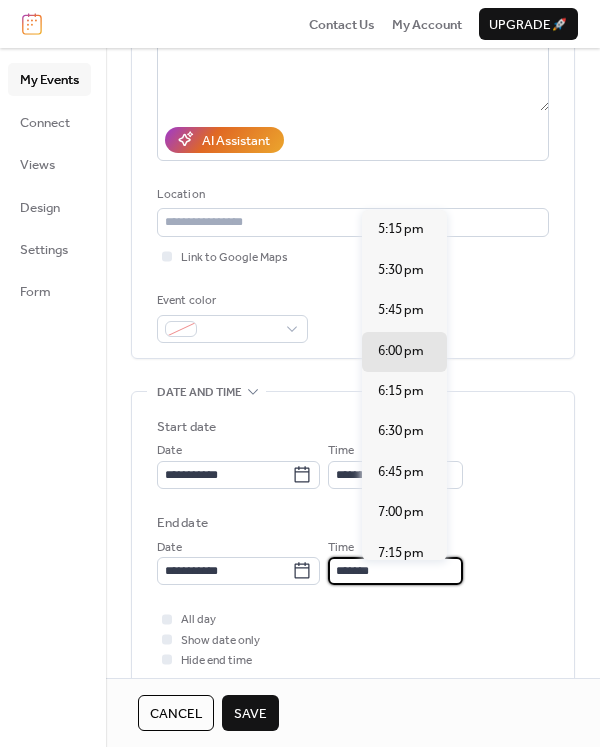 click on "*******" at bounding box center [395, 571] 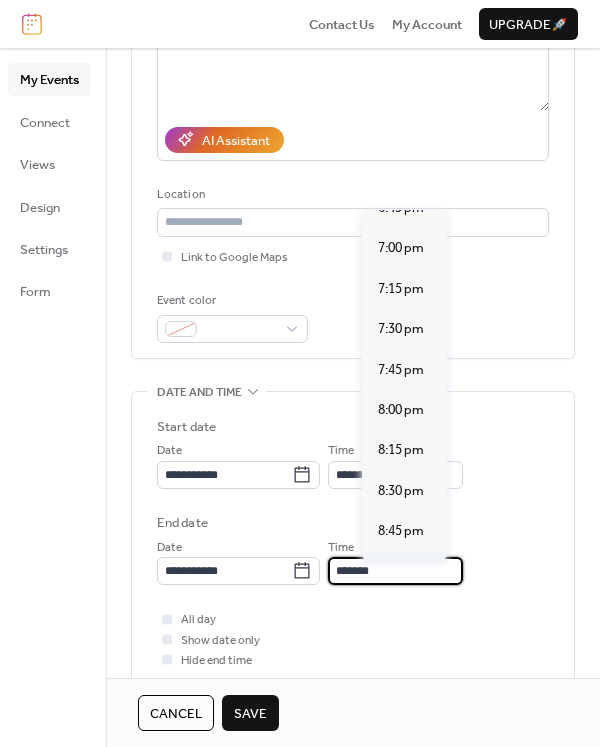 scroll, scrollTop: 295, scrollLeft: 0, axis: vertical 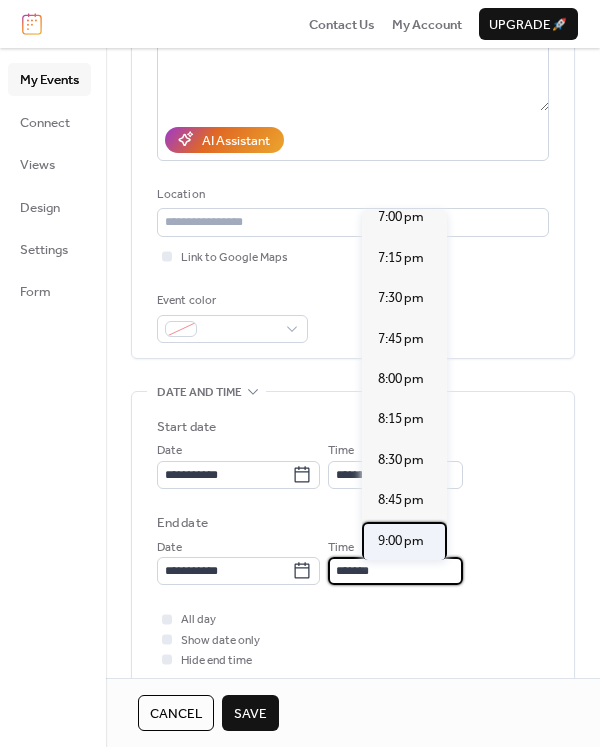 click on "9:00 pm" at bounding box center [401, 541] 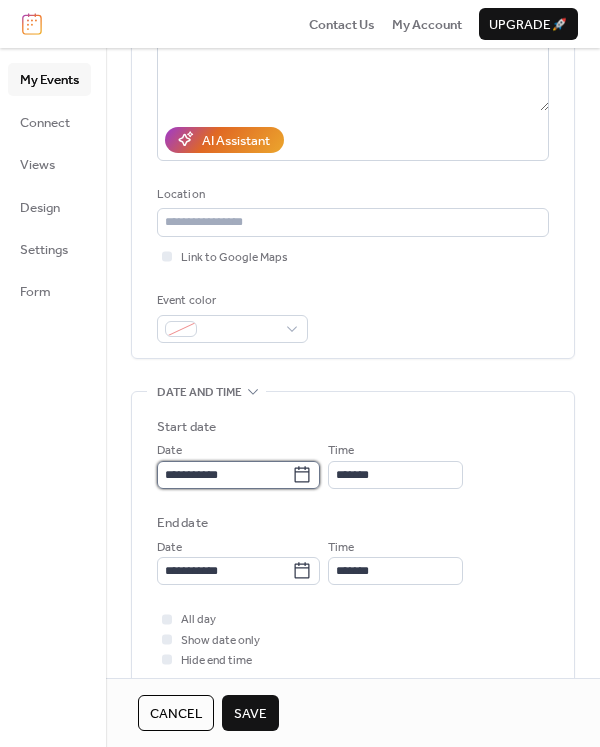 click on "**********" at bounding box center (224, 475) 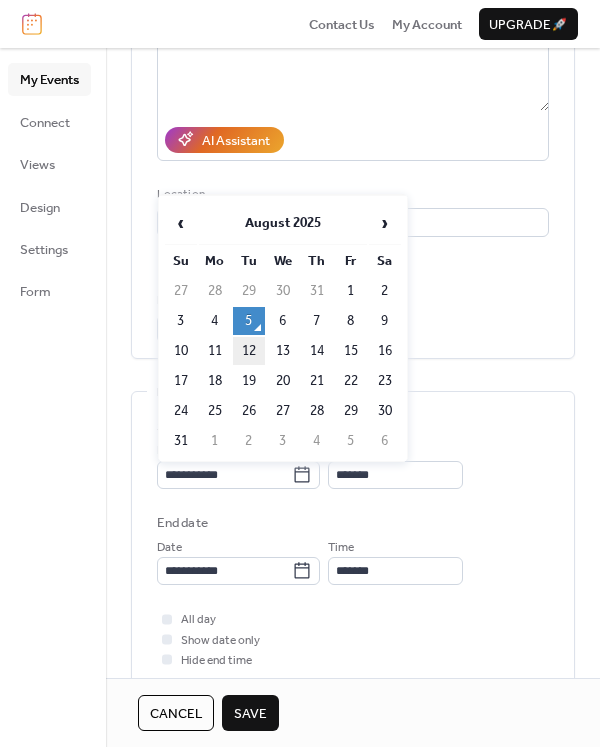 click on "12" at bounding box center (249, 351) 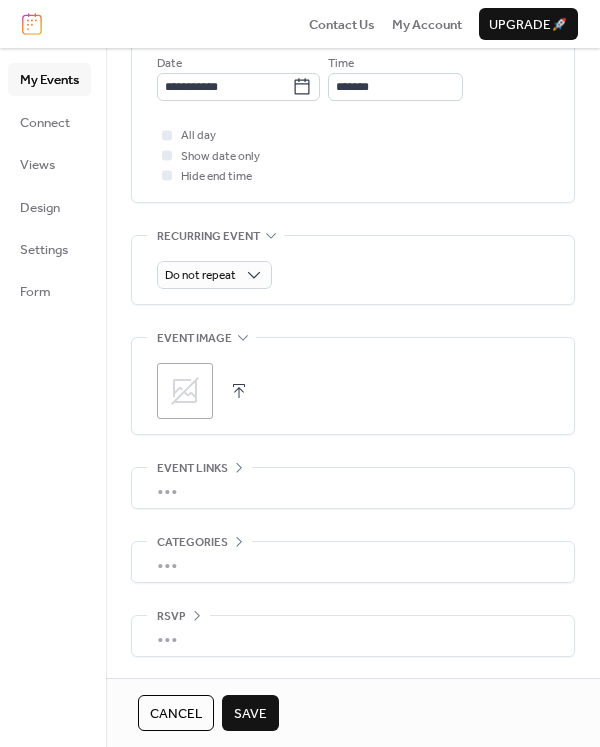 scroll, scrollTop: 777, scrollLeft: 0, axis: vertical 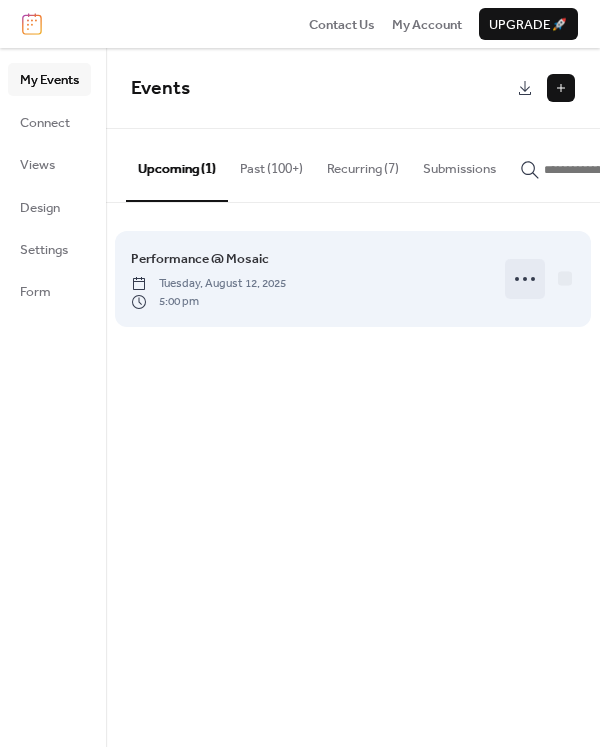 click 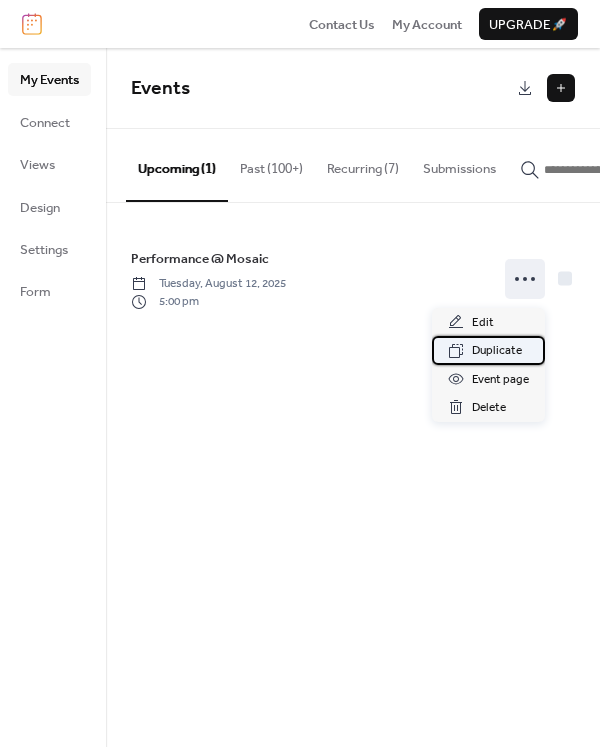 click on "Duplicate" at bounding box center [497, 351] 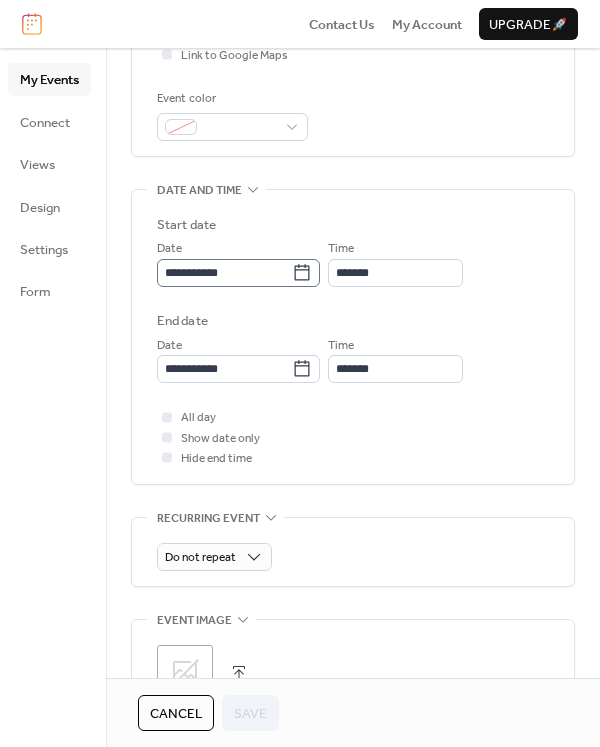 scroll, scrollTop: 496, scrollLeft: 0, axis: vertical 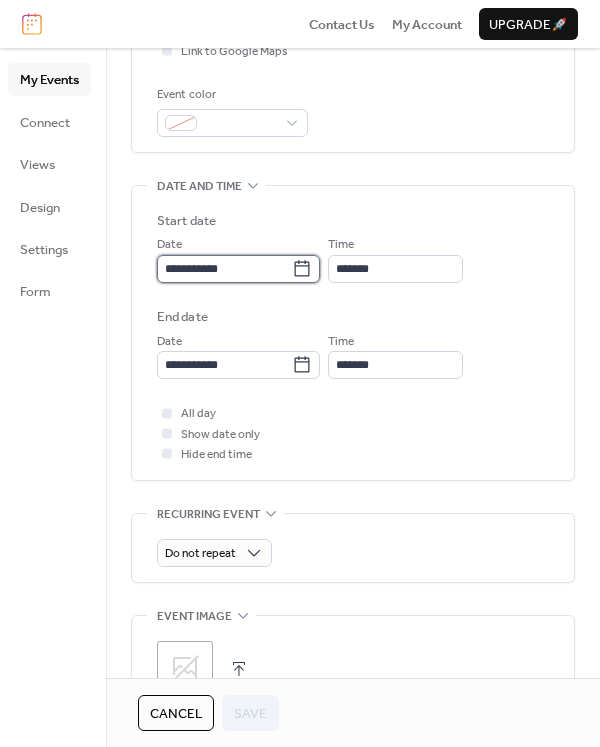 click on "**********" at bounding box center [224, 269] 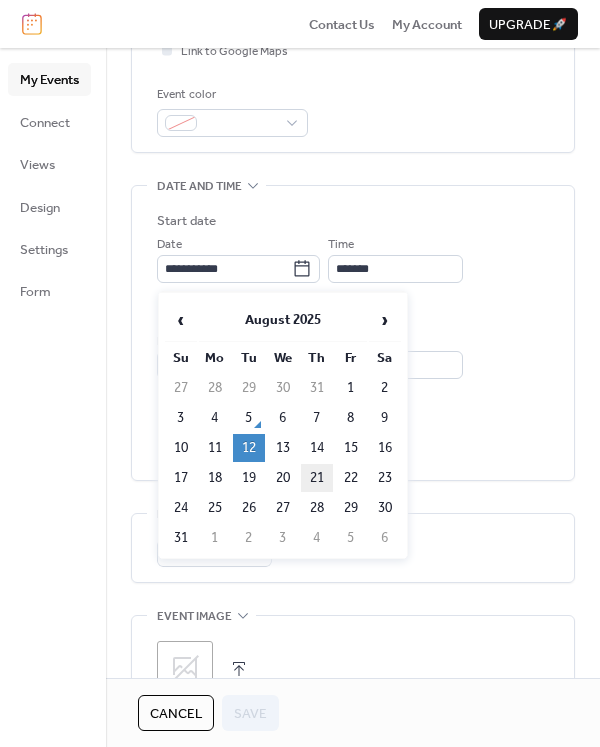 click on "21" at bounding box center (317, 478) 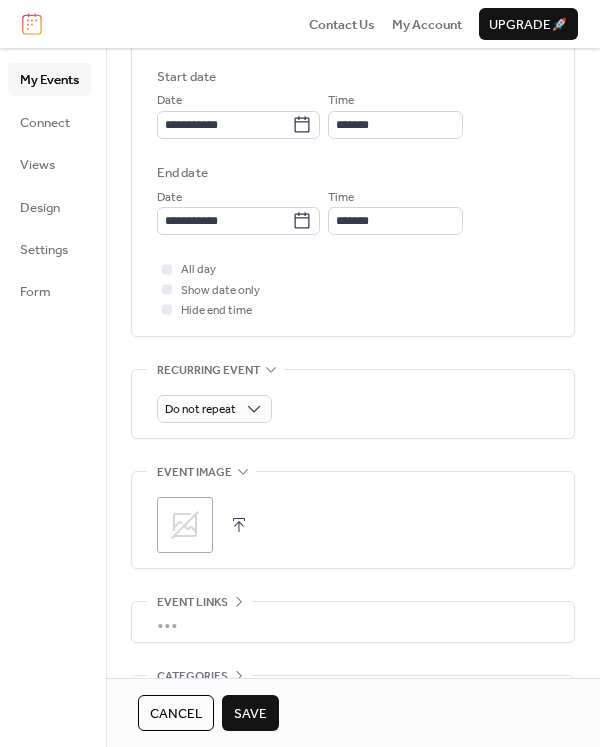 scroll, scrollTop: 727, scrollLeft: 0, axis: vertical 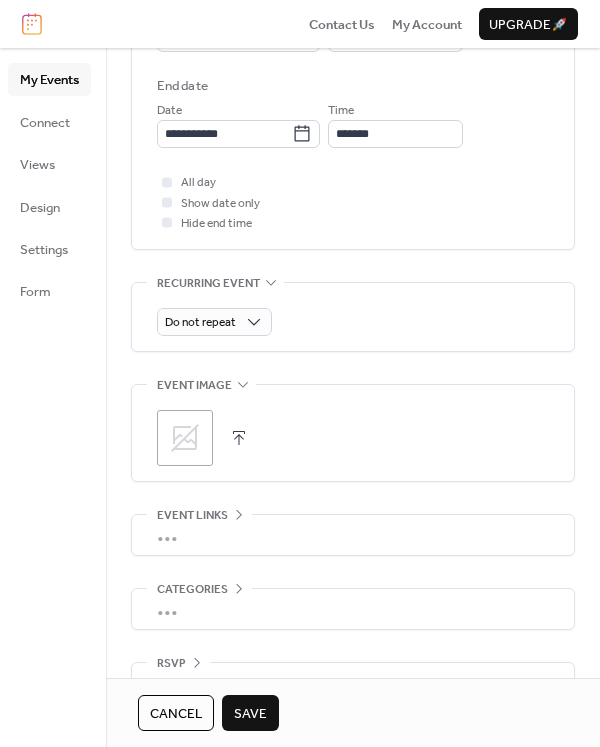 click on "Save" at bounding box center (250, 714) 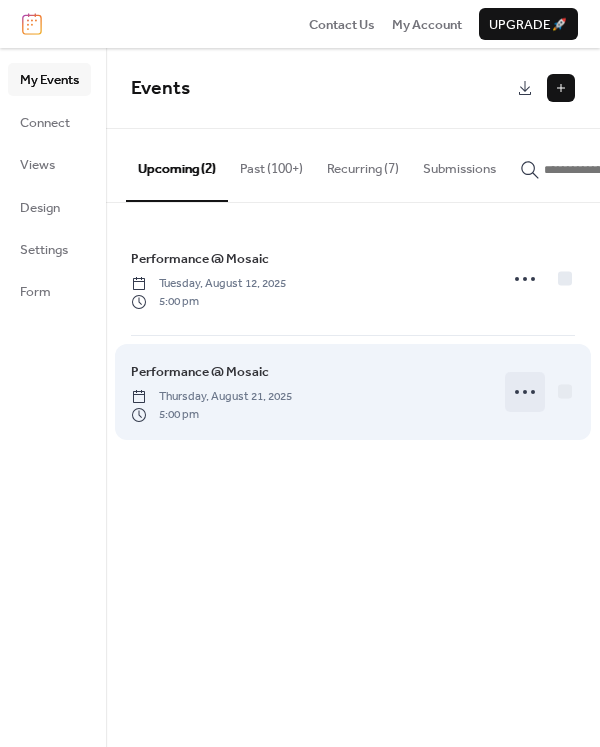 click 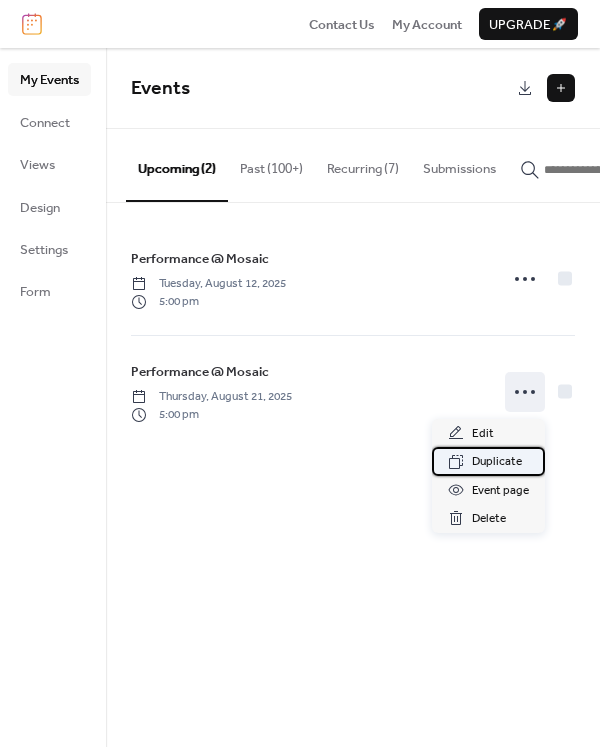 click on "Duplicate" at bounding box center (497, 462) 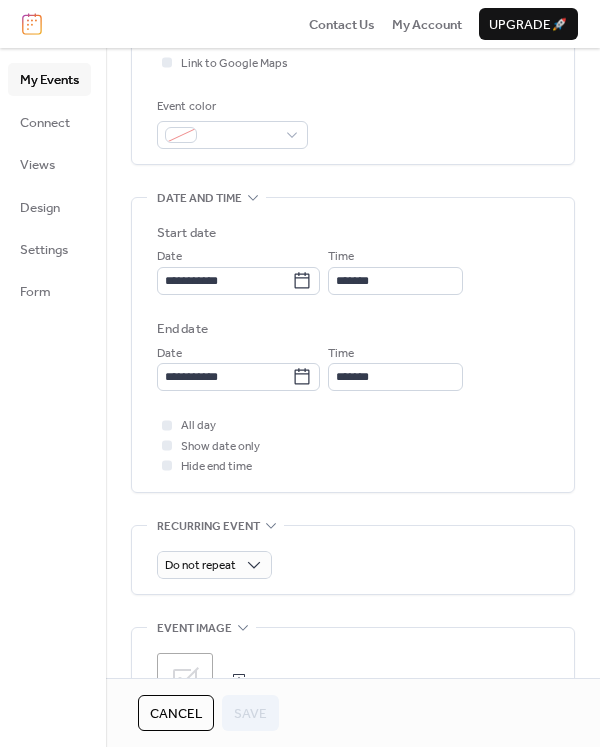 scroll, scrollTop: 487, scrollLeft: 0, axis: vertical 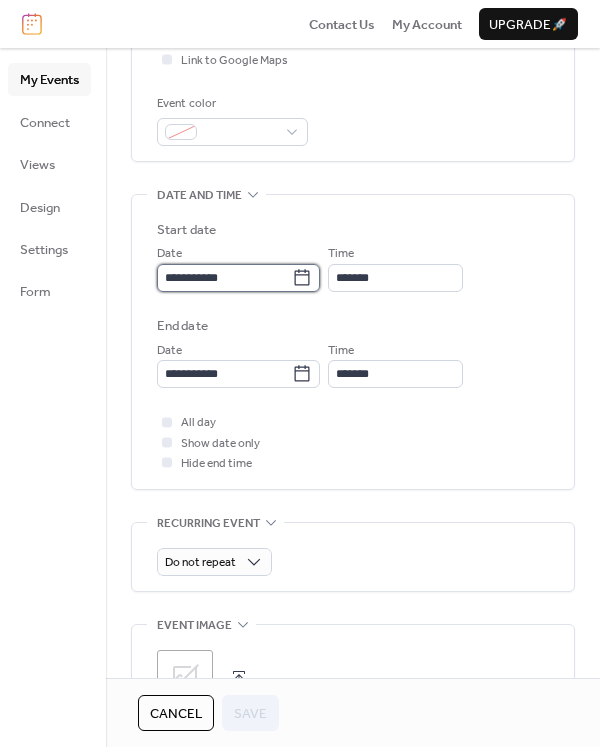 click on "**********" at bounding box center (224, 278) 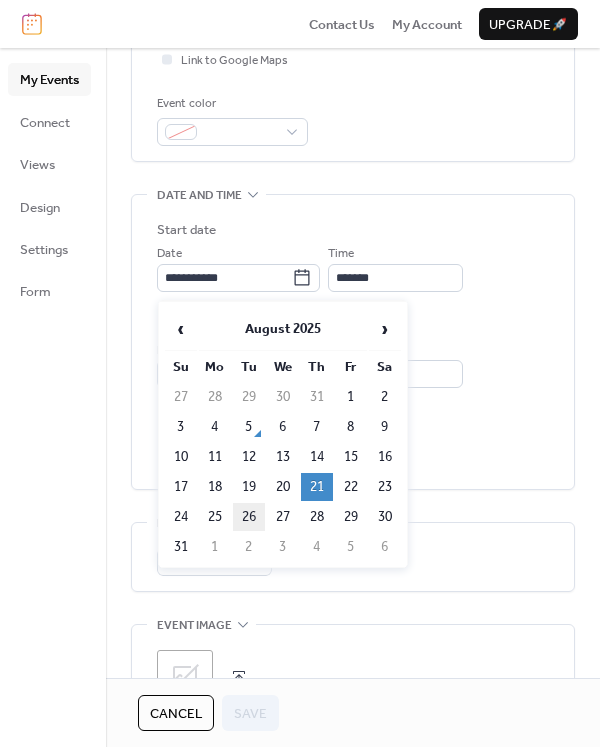 click on "26" at bounding box center (249, 517) 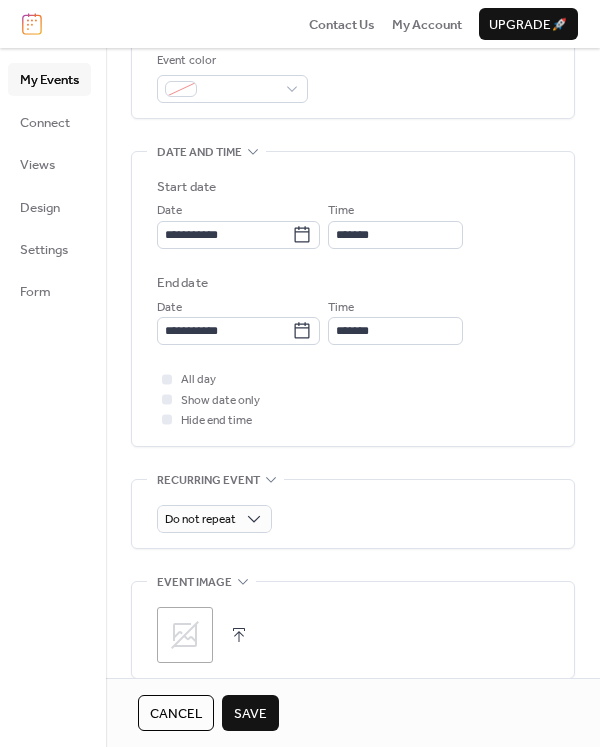 scroll, scrollTop: 561, scrollLeft: 0, axis: vertical 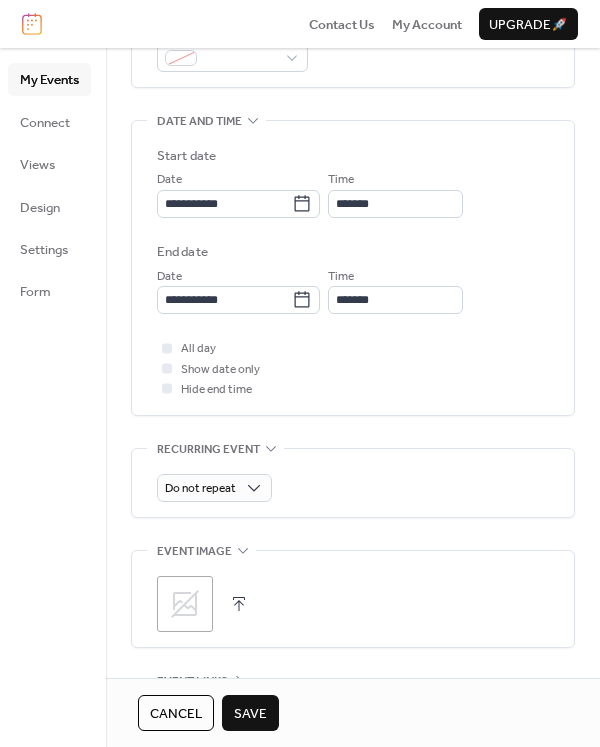 click on "Save" at bounding box center [250, 714] 